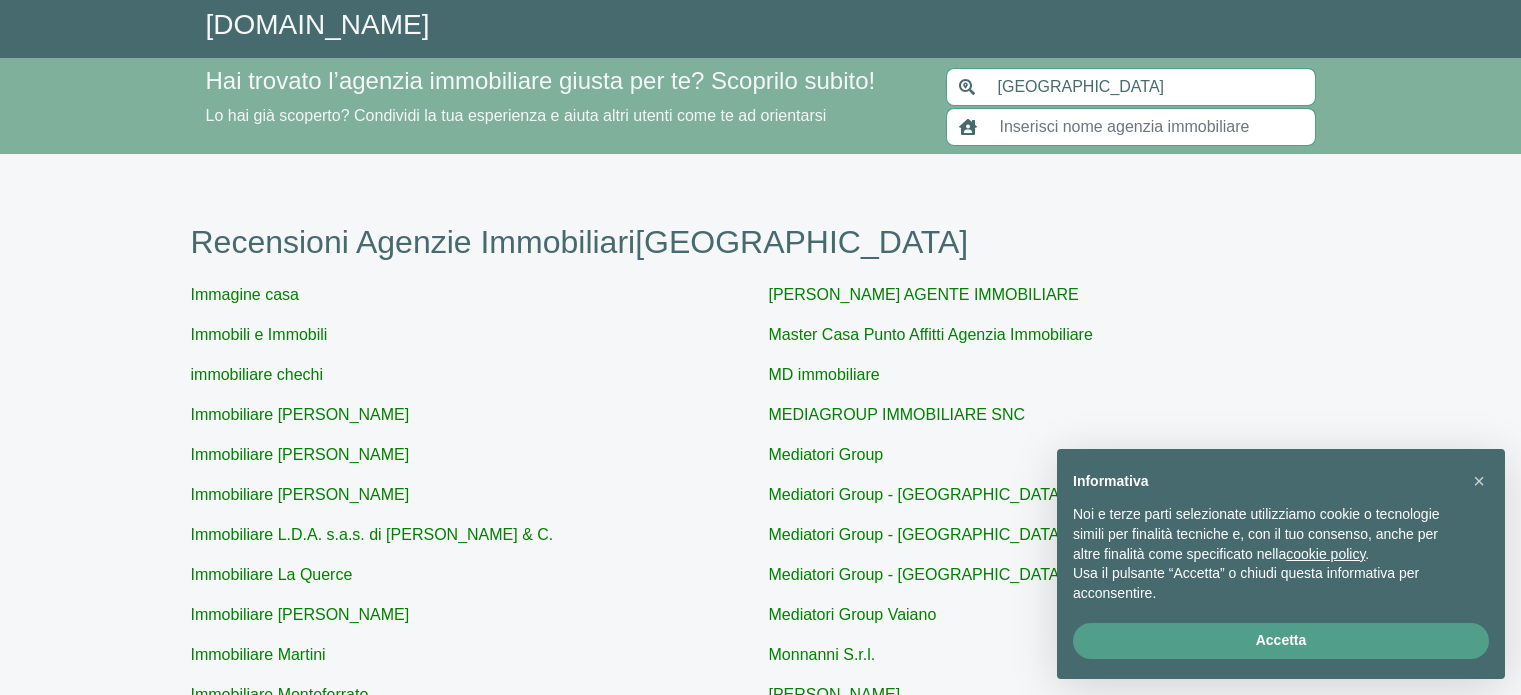 scroll, scrollTop: 0, scrollLeft: 0, axis: both 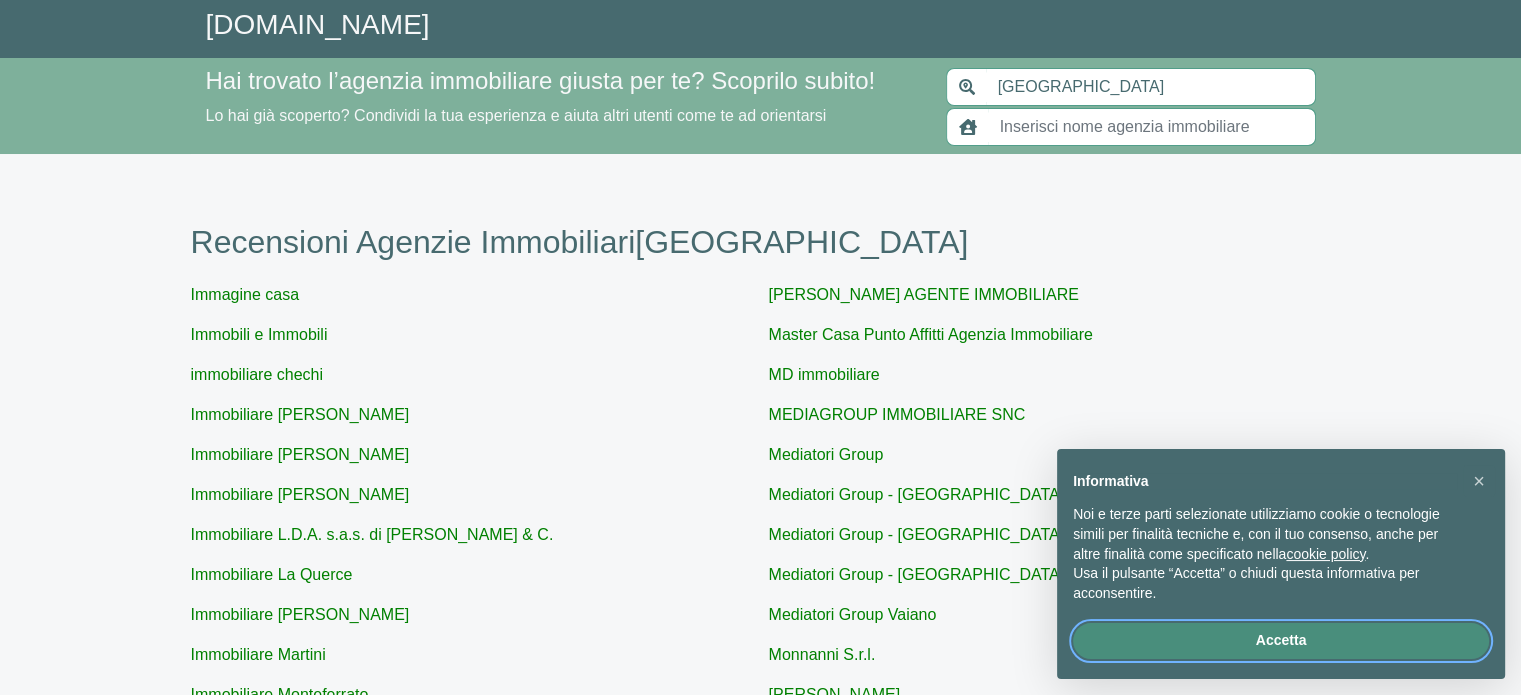 click on "Accetta" at bounding box center [1281, 641] 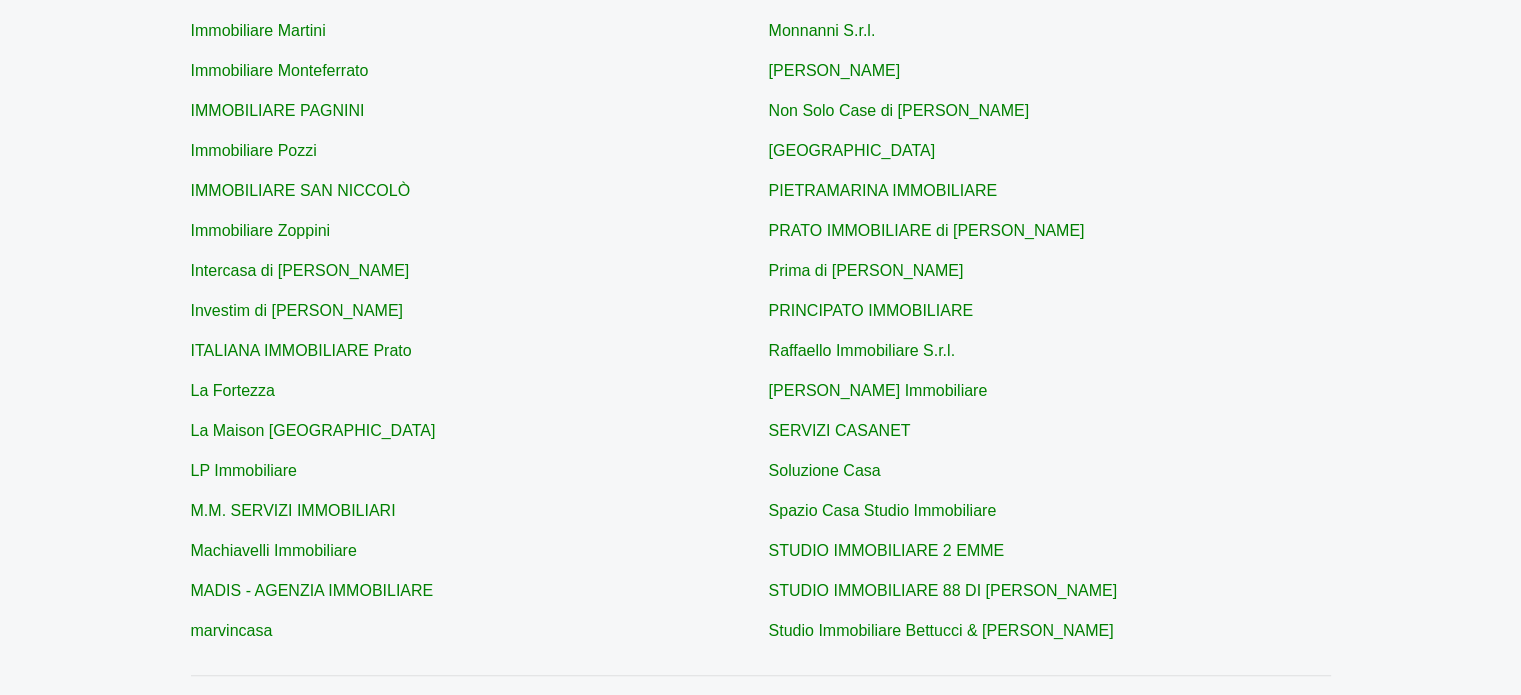scroll, scrollTop: 677, scrollLeft: 0, axis: vertical 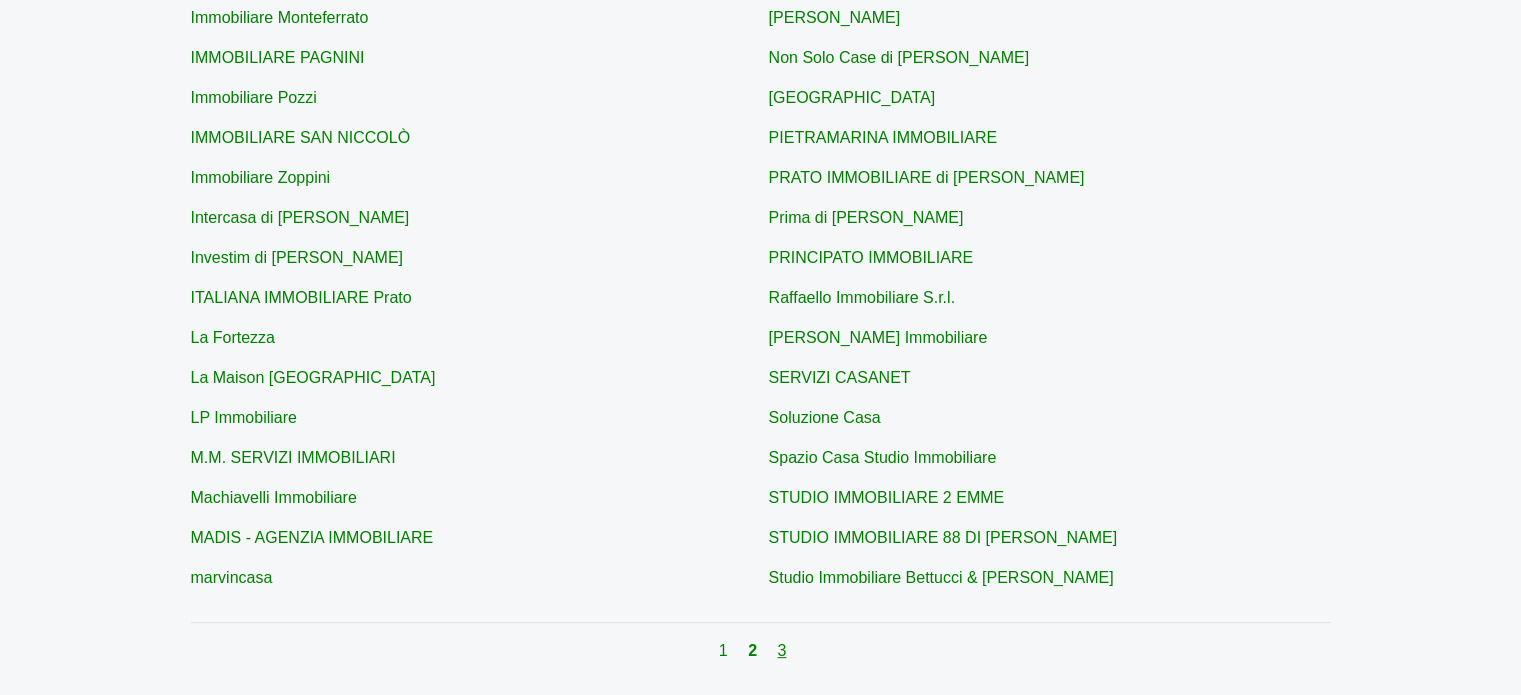 click on "3" at bounding box center [781, 650] 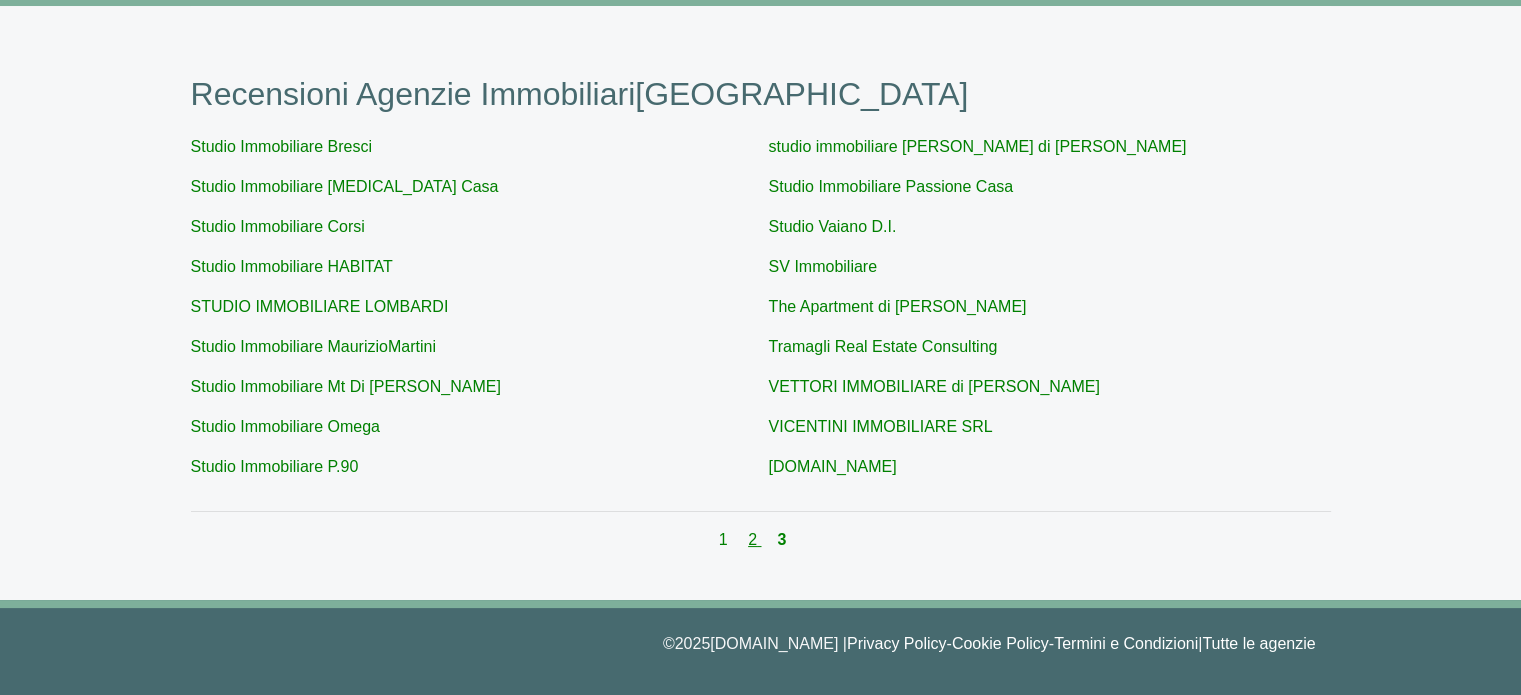 click on "2" at bounding box center [754, 539] 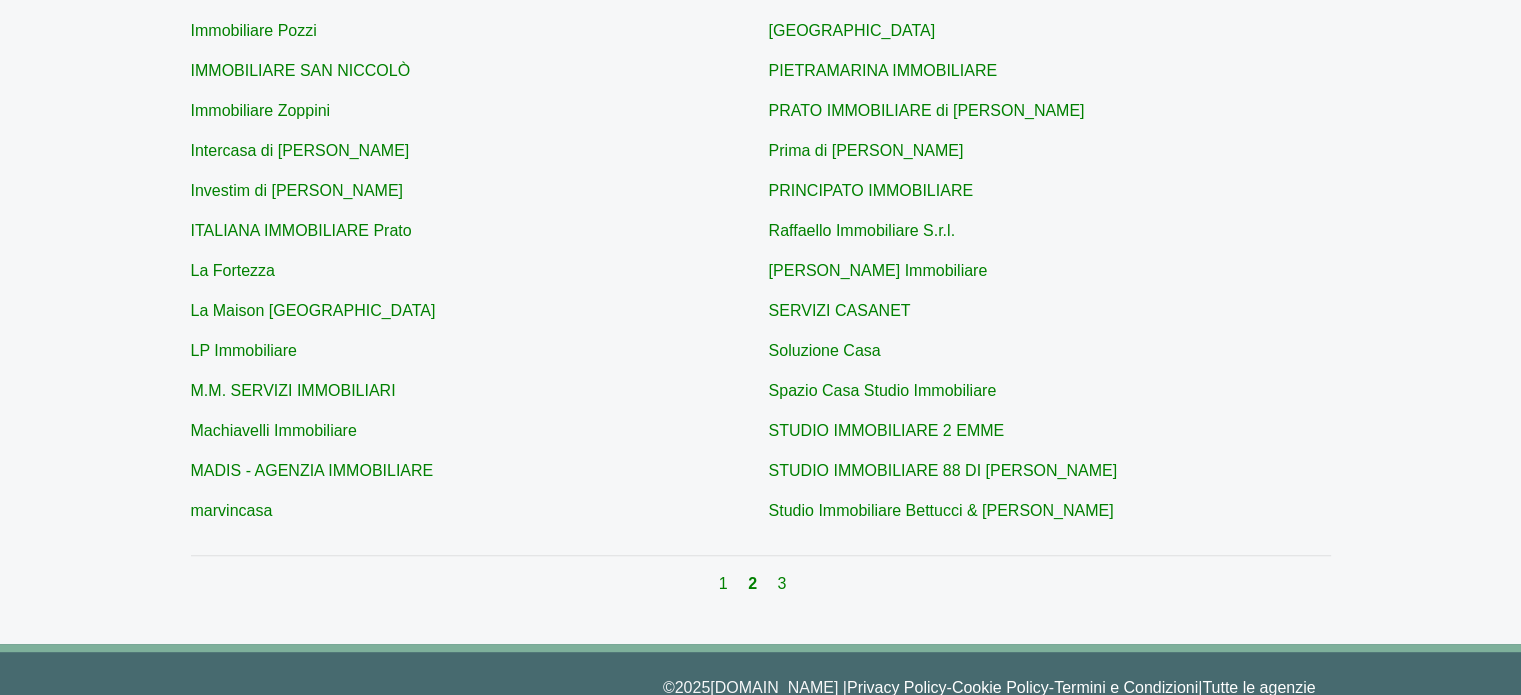 scroll, scrollTop: 748, scrollLeft: 0, axis: vertical 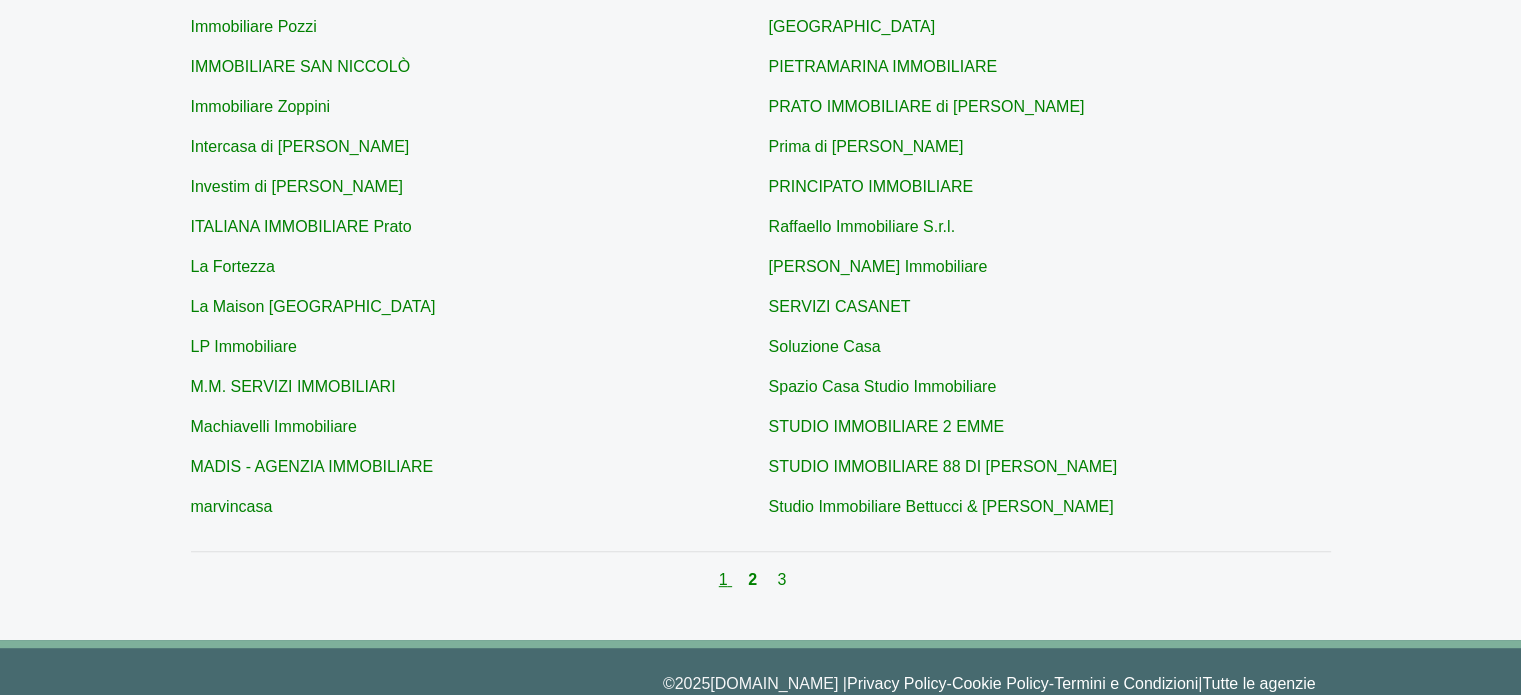 click on "1" at bounding box center (725, 579) 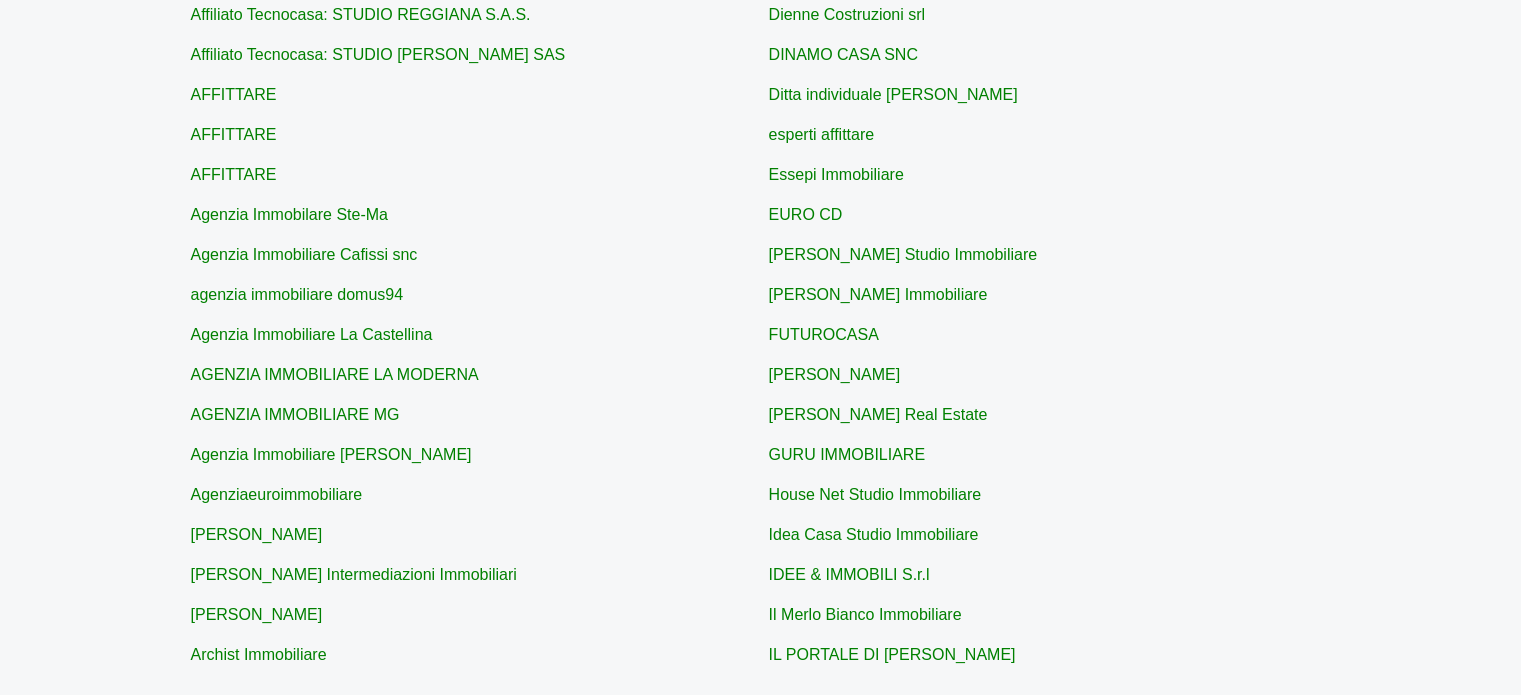 scroll, scrollTop: 700, scrollLeft: 0, axis: vertical 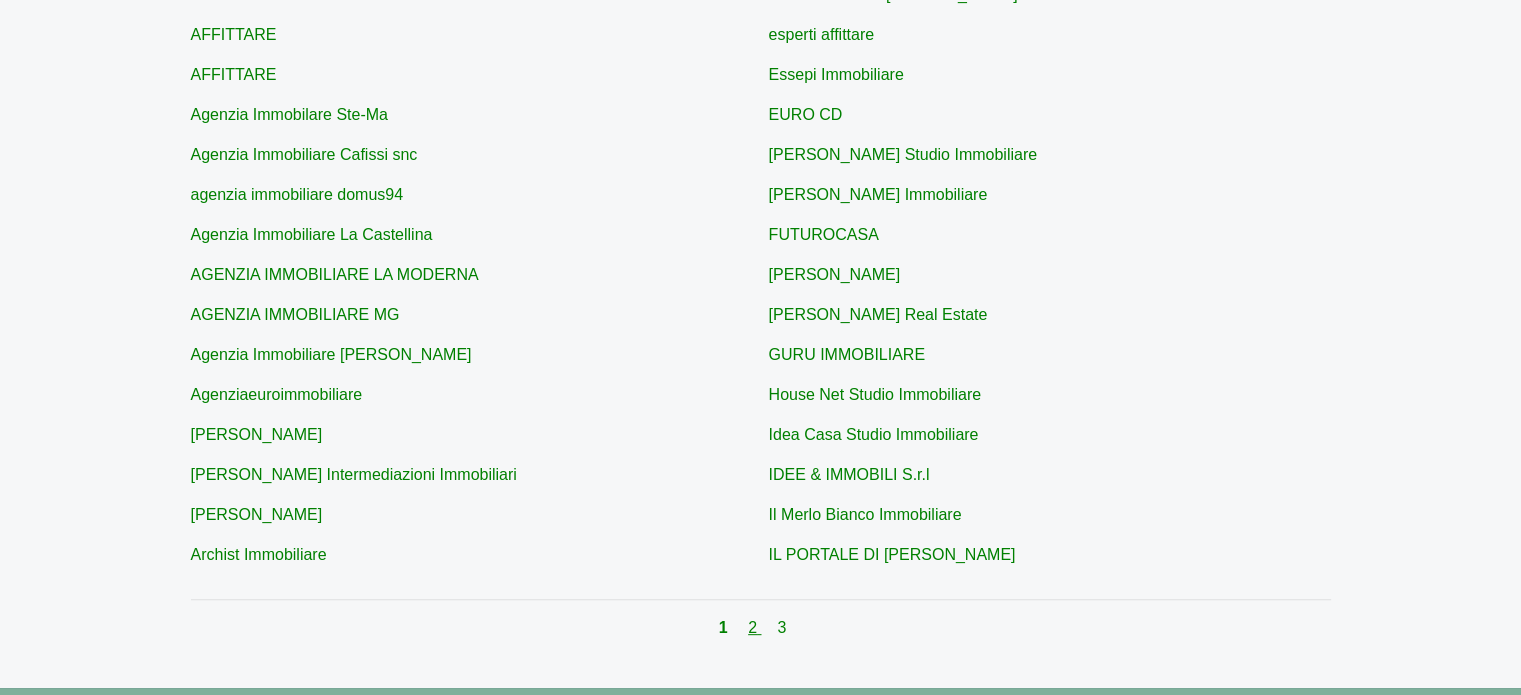 click on "2" at bounding box center [754, 627] 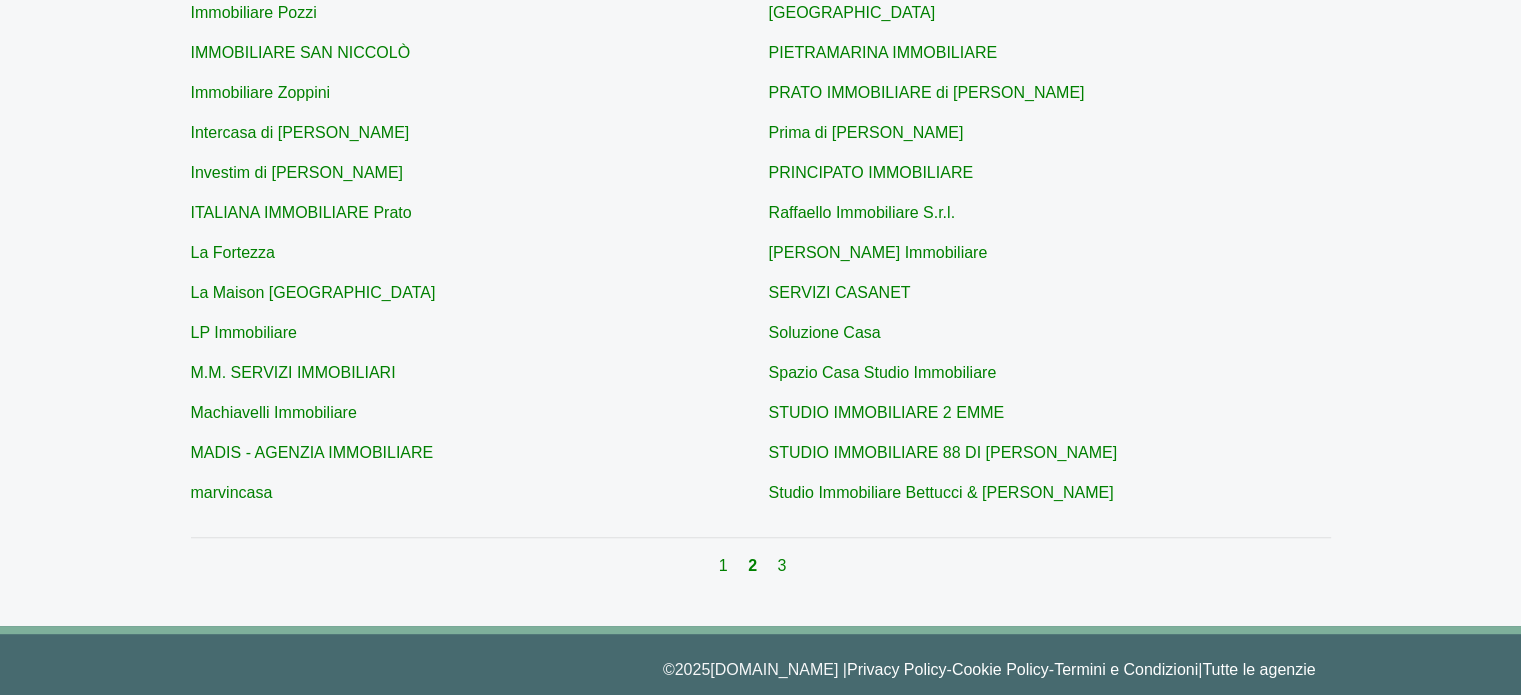 scroll, scrollTop: 788, scrollLeft: 0, axis: vertical 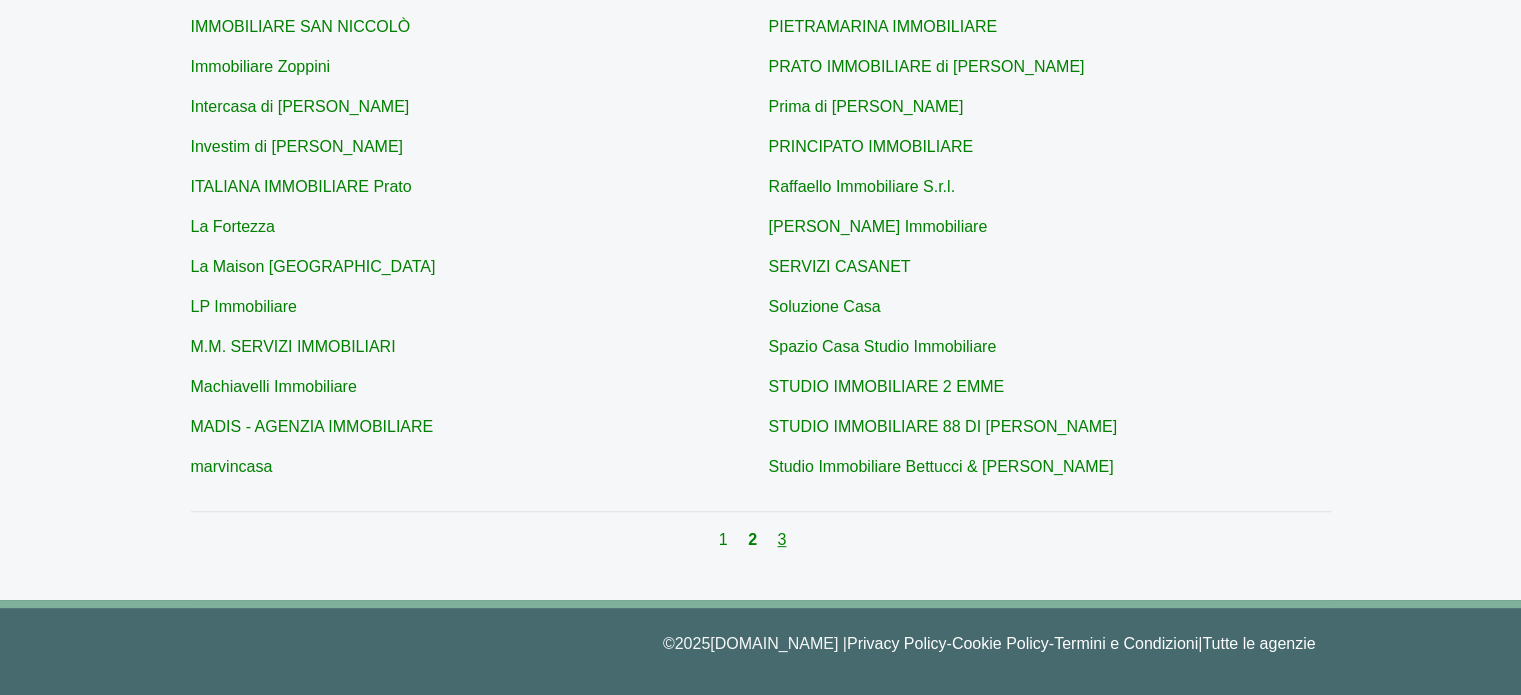 click on "3" at bounding box center [781, 539] 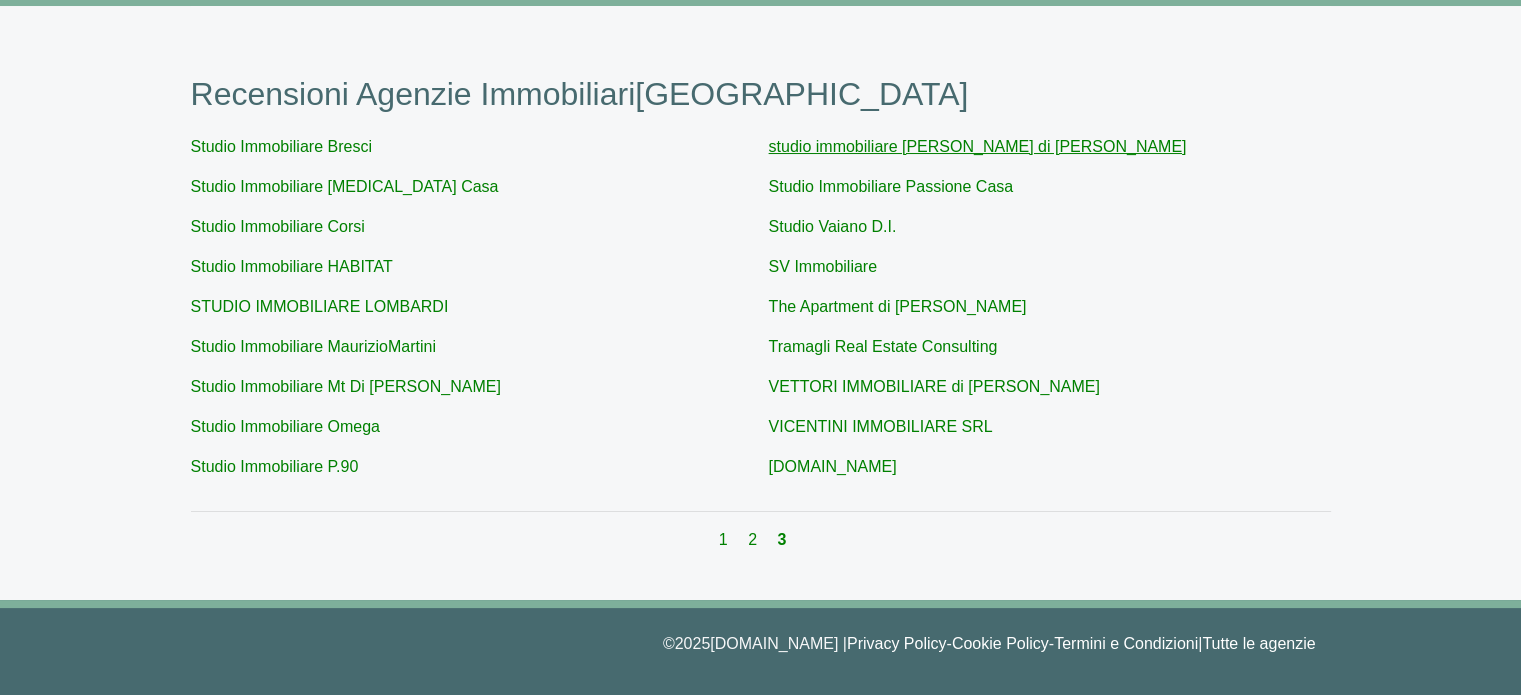 click on "studio immobiliare [PERSON_NAME] di [PERSON_NAME]" at bounding box center (978, 146) 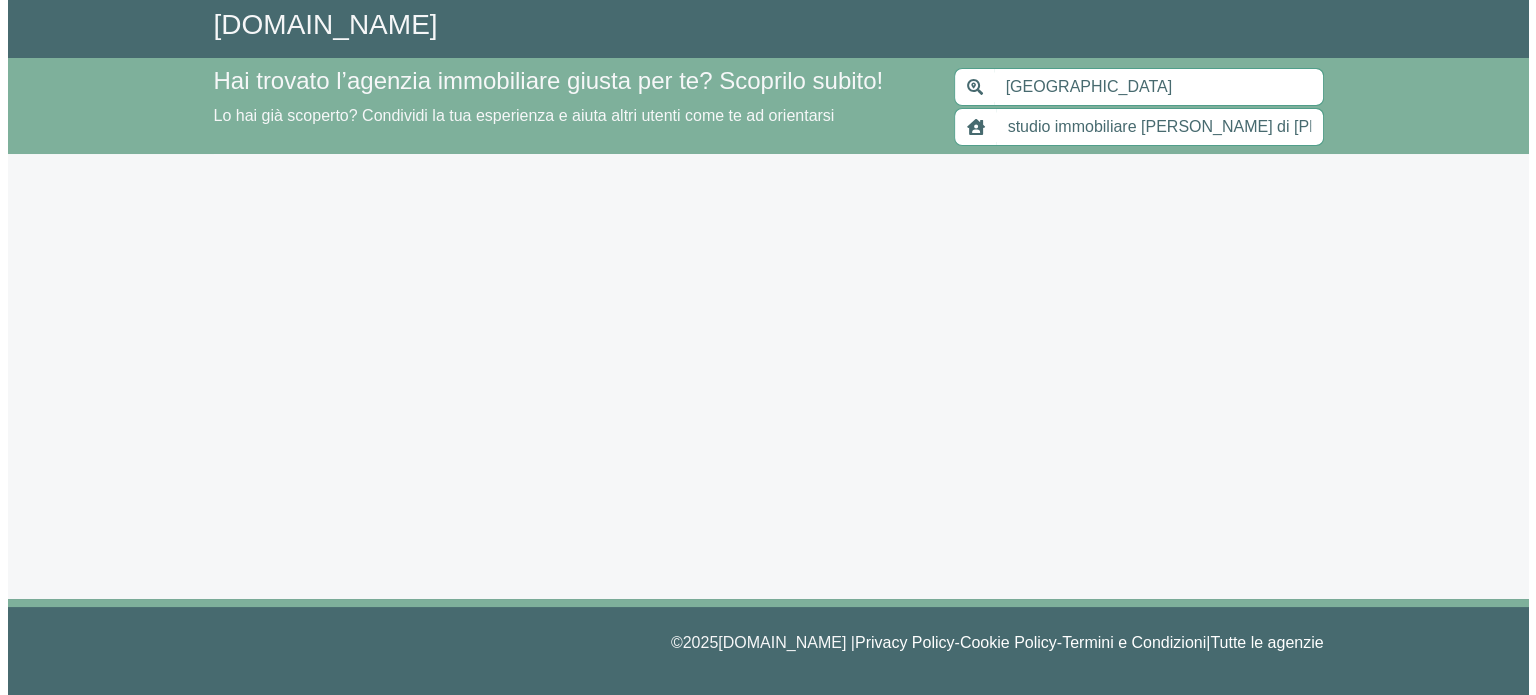 scroll, scrollTop: 0, scrollLeft: 0, axis: both 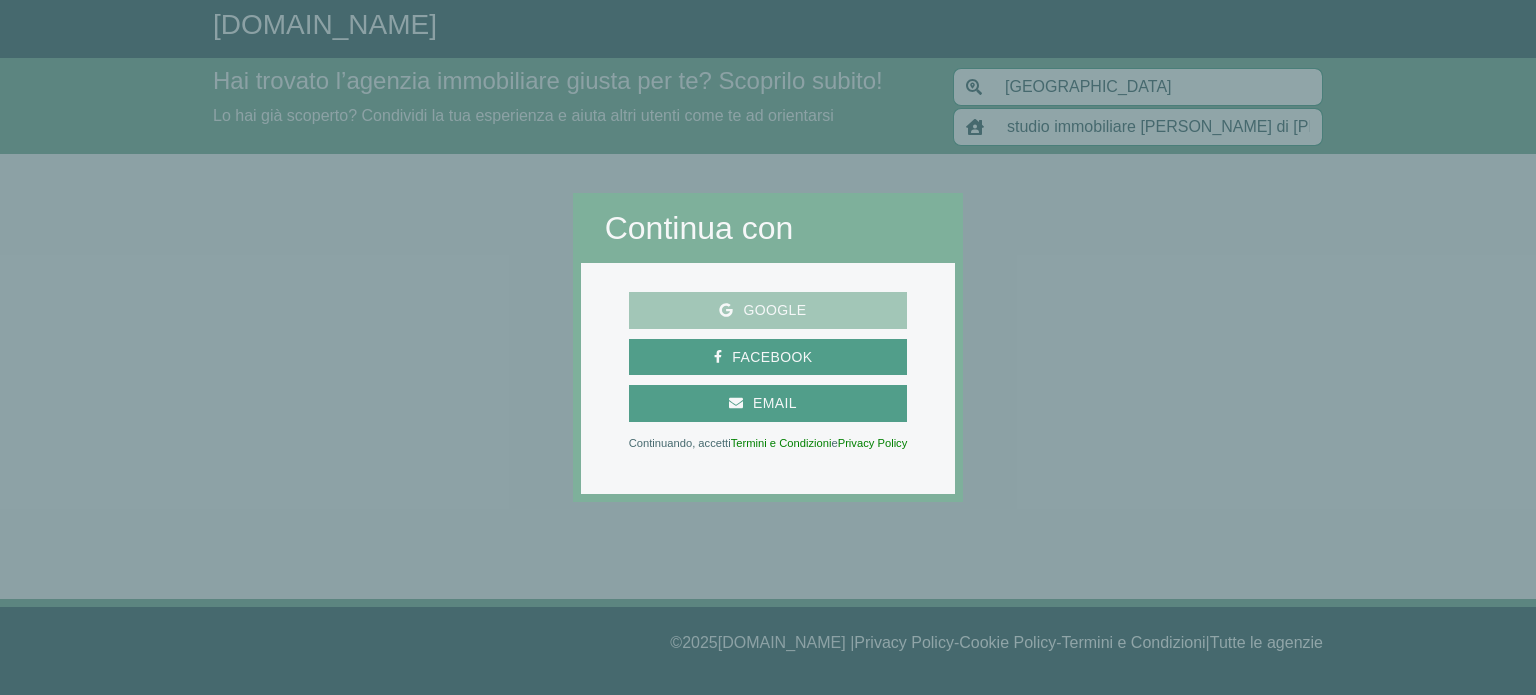 click on "Google" at bounding box center (774, 310) 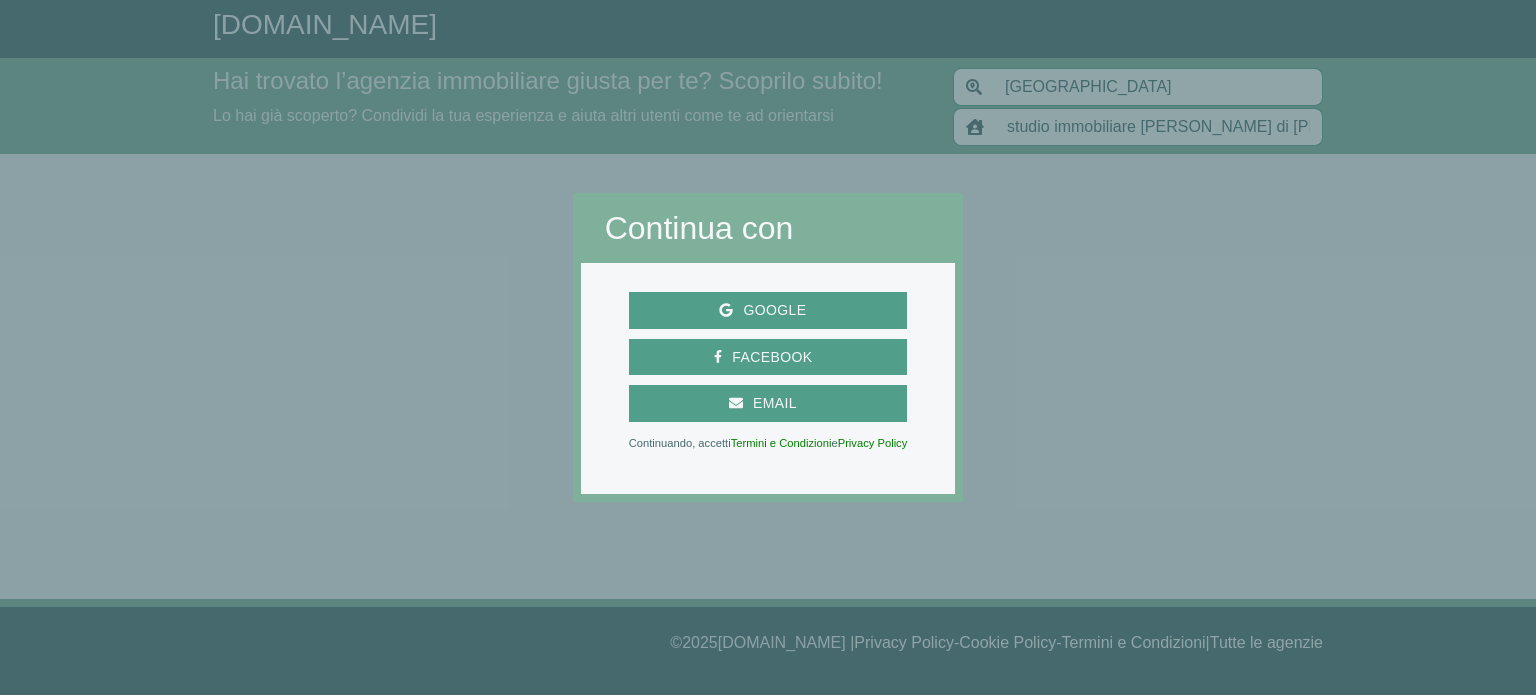 type 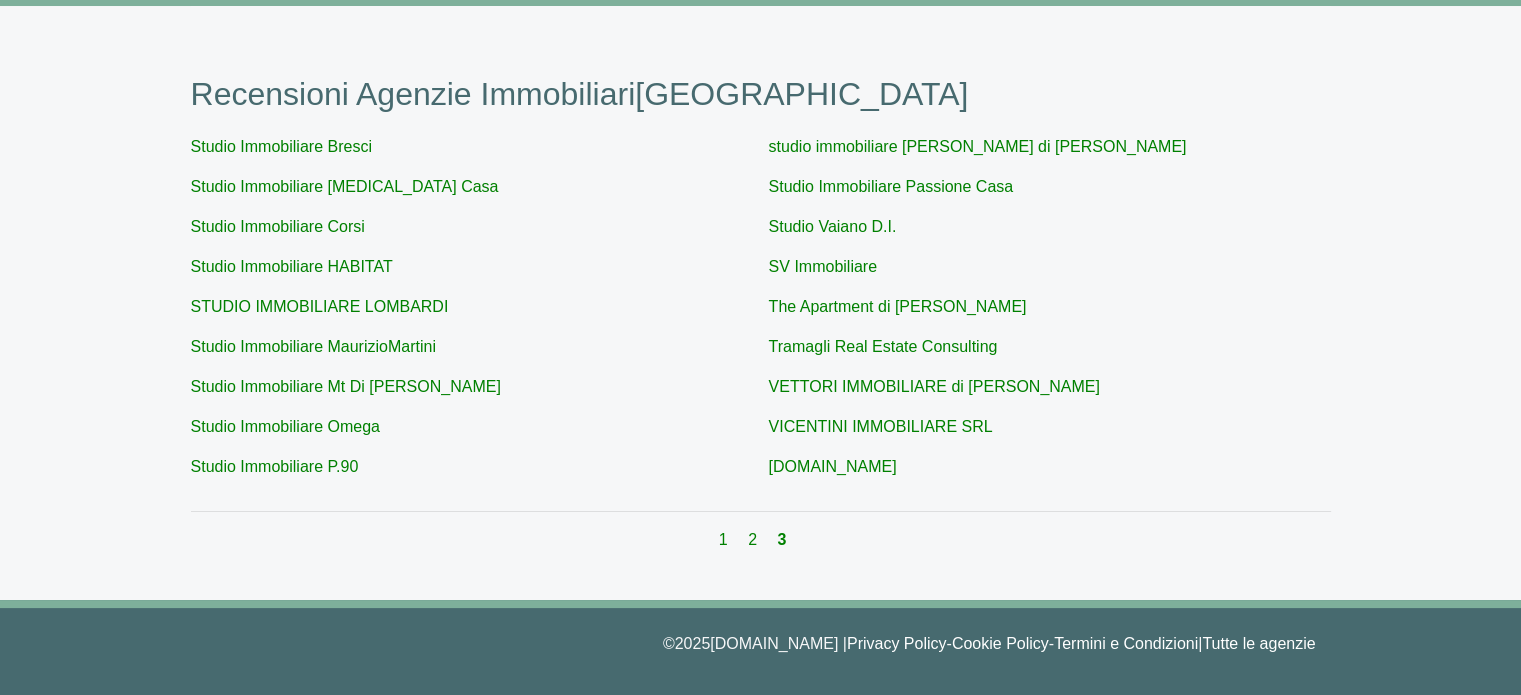 scroll, scrollTop: 677, scrollLeft: 0, axis: vertical 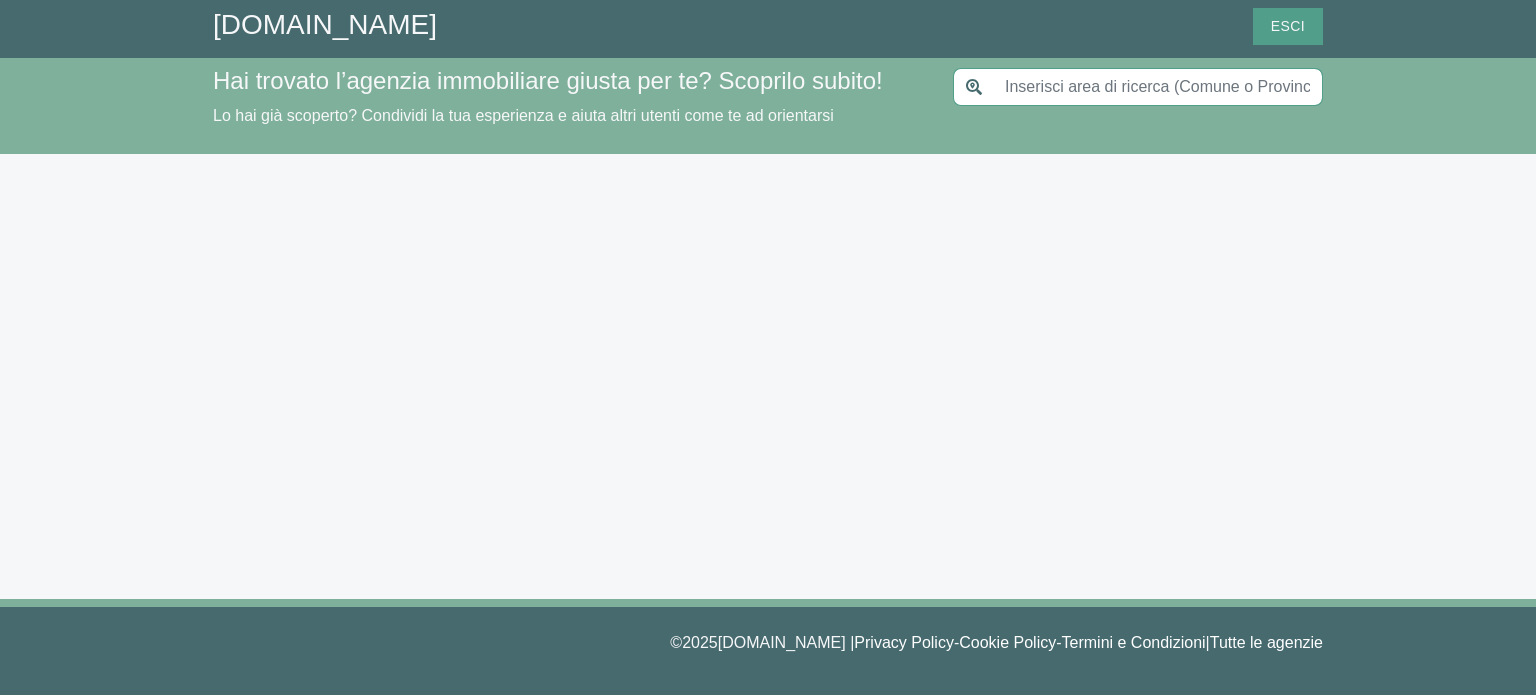type on "[GEOGRAPHIC_DATA]" 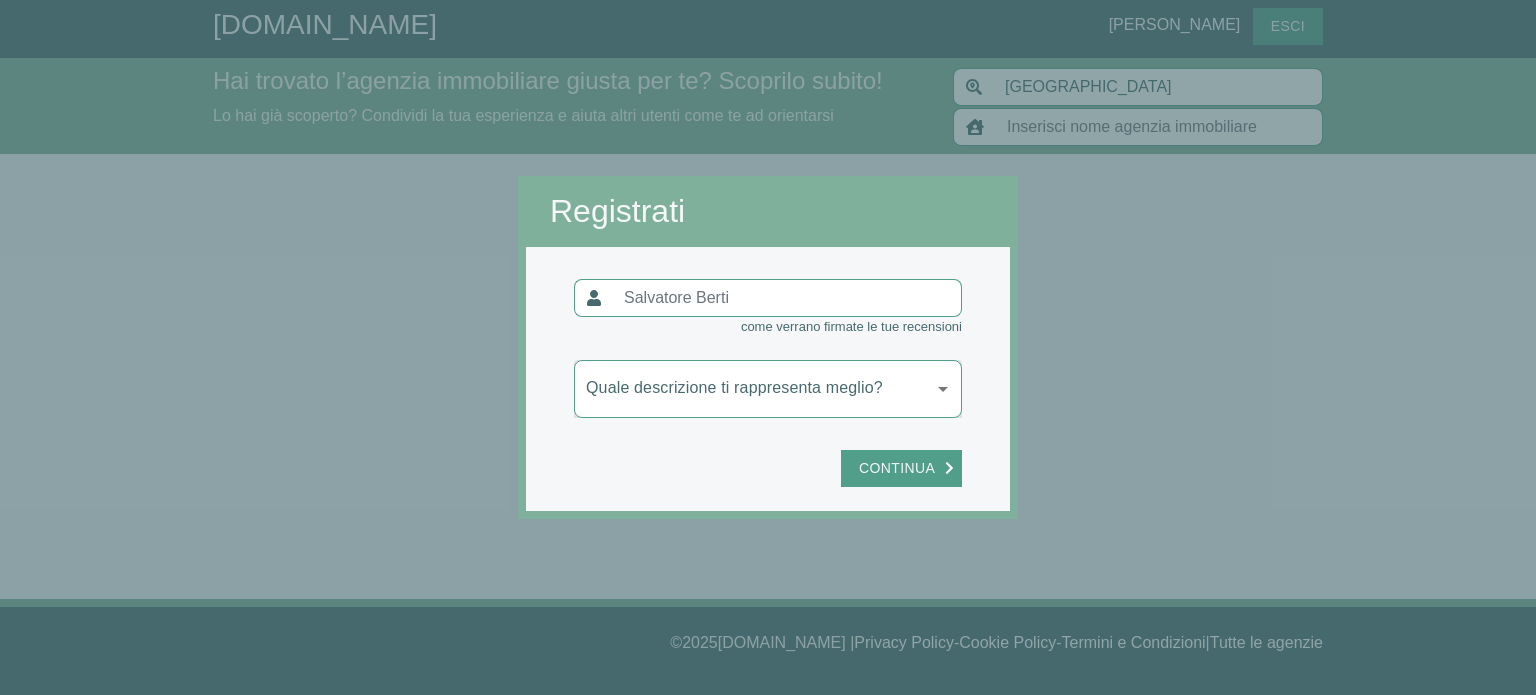 type on "studio immobiliare [PERSON_NAME] di [PERSON_NAME]" 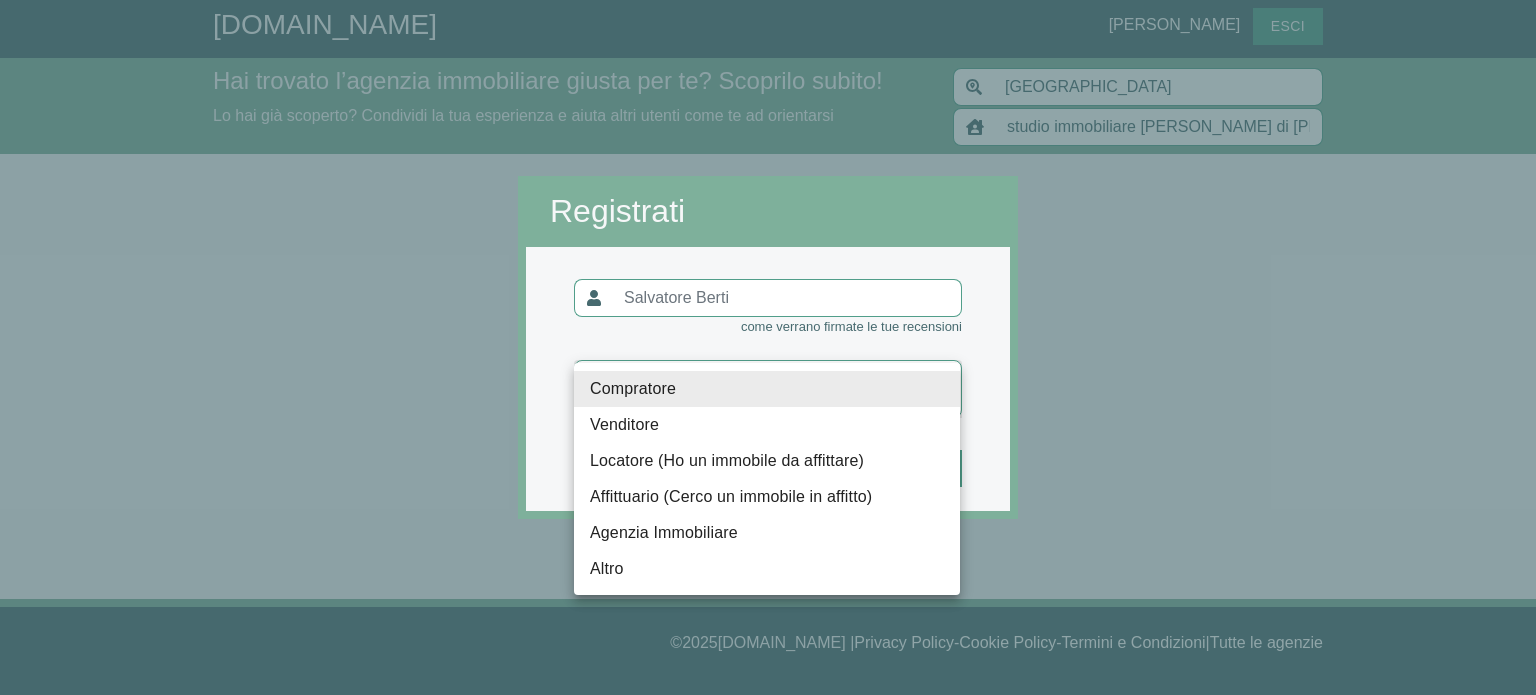 click on "[DOMAIN_NAME] [PERSON_NAME] Hai trovato l’agenzia immobiliare giusta per te? Scoprilo subito! Lo hai già scoperto? Condividi la tua esperienza e aiuta altri utenti come te ad orientarsi Prato Prato  ( Provincia ) [GEOGRAPHIC_DATA]  ( [GEOGRAPHIC_DATA] ) [GEOGRAPHIC_DATA]  ( NO ) Corato  ( BA ) Cupramontana  ( AN ) studio immobiliare [PERSON_NAME] di [PERSON_NAME] studio immobiliare [PERSON_NAME] di [PERSON_NAME] Studio Immobiliare Passione Casa STUDIO IMMOBILIARE 88 DI [PERSON_NAME] Studio Immobiliare Mt Di [PERSON_NAME] STUDIO IMMOBILIARE LOMBARDI Aggiungi nuova agenzia Registrati come verrano firmate le tue recensioni Quale descrizione ti rappresenta meglio? ​ Con quante agenzie sei entrato in contatto? ​ Continua ©  2025  [DOMAIN_NAME] |  Privacy Policy  -  Cookie Policy  -  Termini e Condizioni  |  Tutte le agenzie ©  2025  [DOMAIN_NAME]  Privacy Policy  -  Cookie Policy  -  Termini e Condizioni    Tutte le agenzie Compratore Venditore Locatore (Ho un immobile da affittare) Affittuario (Cerco un immobile in affitto)" at bounding box center [768, 347] 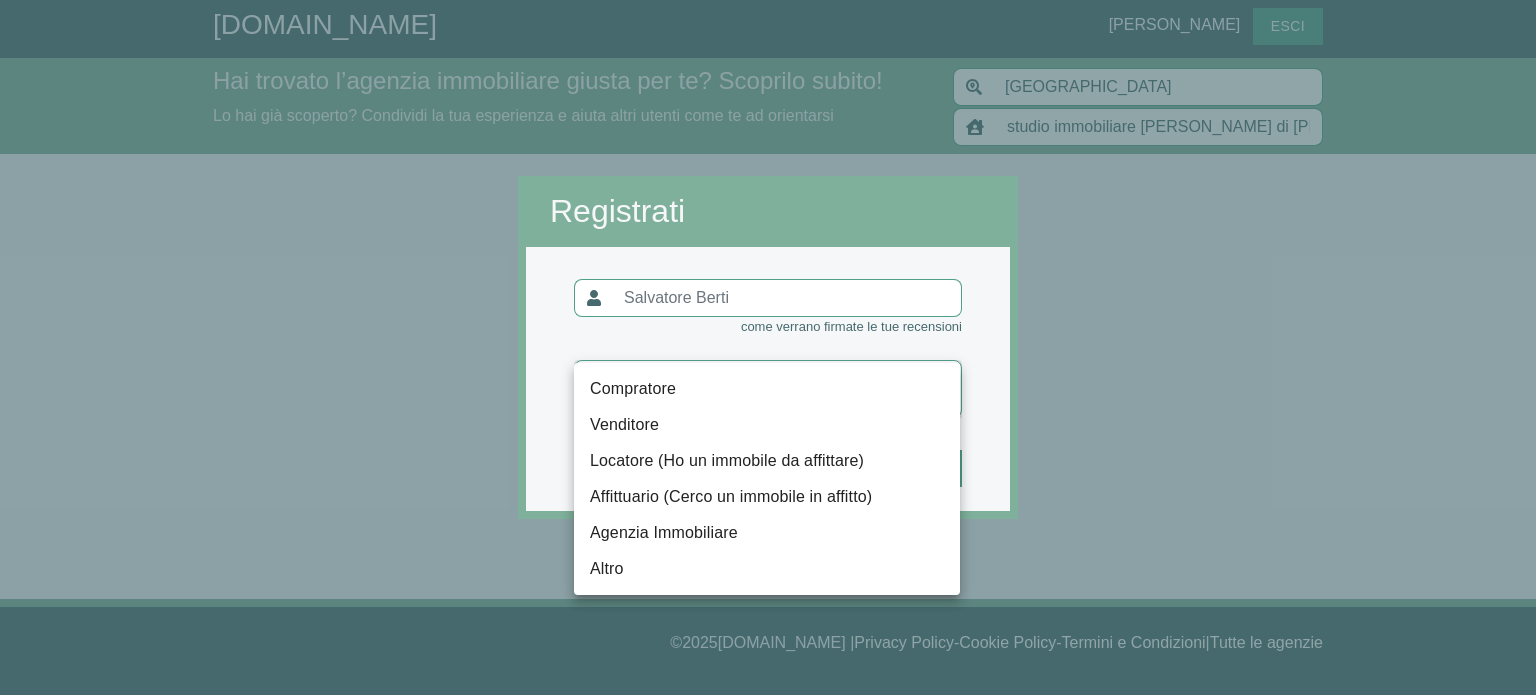click on "Compratore" at bounding box center (767, 389) 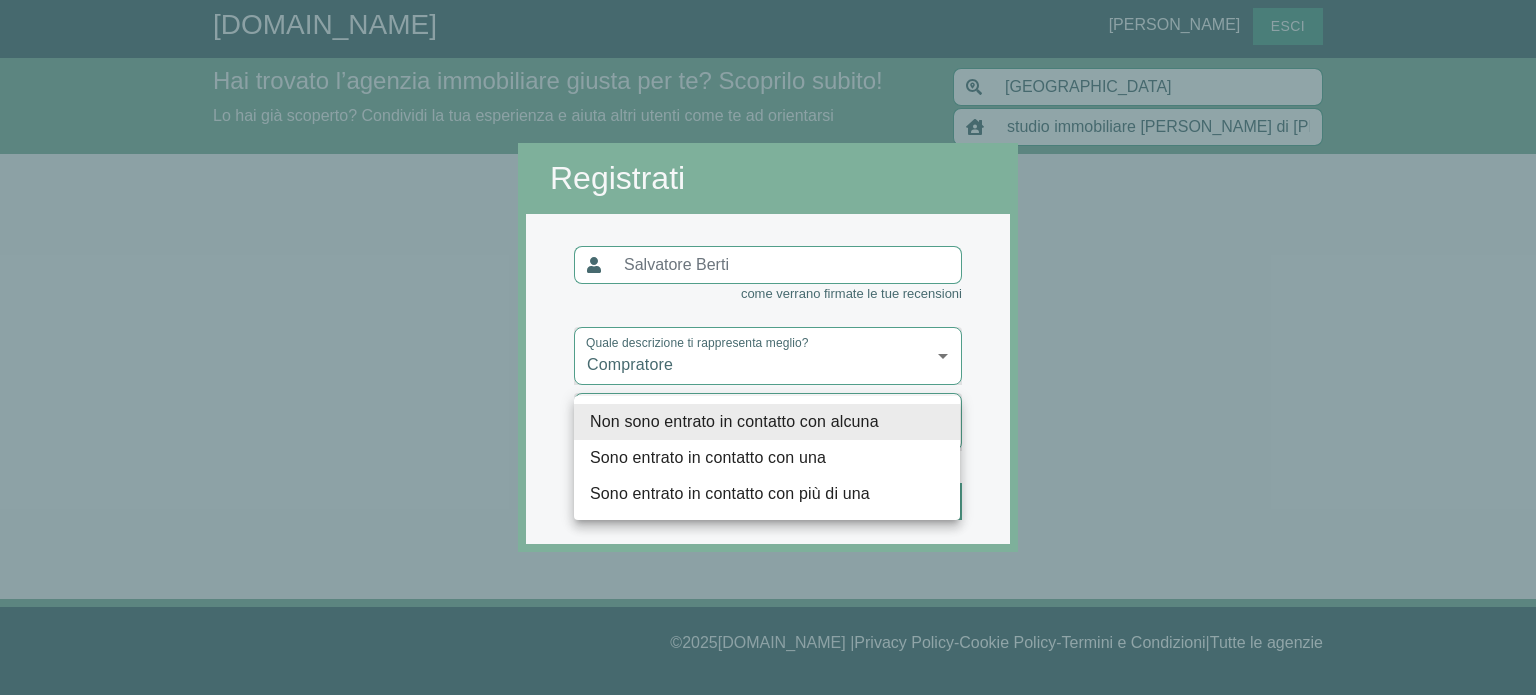 click on "[DOMAIN_NAME] [PERSON_NAME] Hai trovato l’agenzia immobiliare giusta per te? Scoprilo subito! Lo hai già scoperto? Condividi la tua esperienza e aiuta altri utenti come te ad orientarsi Prato Prato  ( Provincia ) [GEOGRAPHIC_DATA]  ( [GEOGRAPHIC_DATA] ) [GEOGRAPHIC_DATA]  ( NO ) Corato  ( BA ) Cupramontana  ( AN ) studio immobiliare [PERSON_NAME] di [PERSON_NAME] studio immobiliare [PERSON_NAME] di [PERSON_NAME] Studio Immobiliare Passione Casa STUDIO IMMOBILIARE 88 DI [PERSON_NAME] Studio Immobiliare Mt Di [PERSON_NAME] STUDIO IMMOBILIARE LOMBARDI Aggiungi nuova agenzia Registrati come verrano firmate le tue recensioni Quale descrizione ti rappresenta meglio? Compratore compratore Con quante agenzie sei entrato in contatto? ​ Continua ©  2025  [DOMAIN_NAME] |  Privacy Policy  -  Cookie Policy  -  Termini e Condizioni  |  Tutte le agenzie ©  2025  [DOMAIN_NAME]  Privacy Policy  -  Cookie Policy  -  Termini e Condizioni    Tutte le agenzie Non sono entrato in contatto con alcuna Sono entrato in contatto con una" at bounding box center [768, 347] 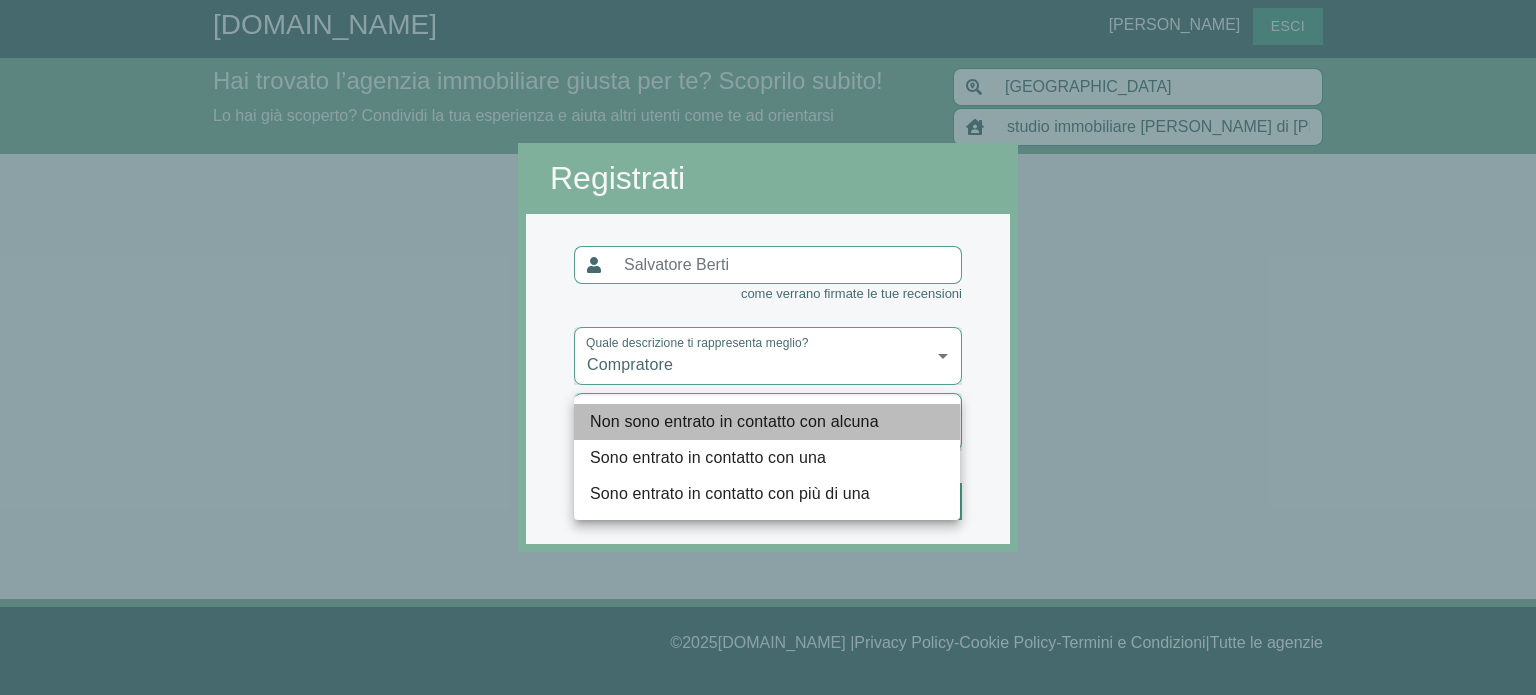 click on "Non sono entrato in contatto con alcuna" at bounding box center (767, 422) 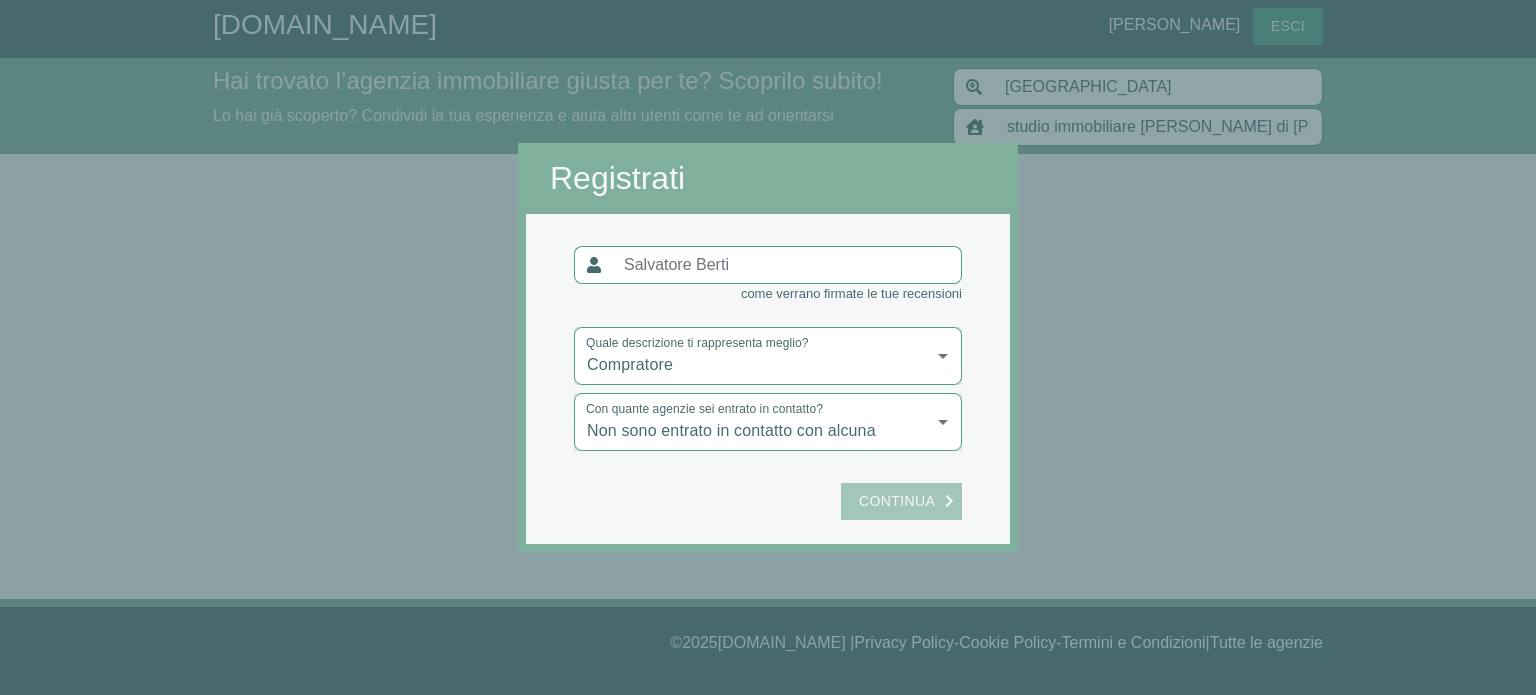 click on "Continua" at bounding box center [901, 501] 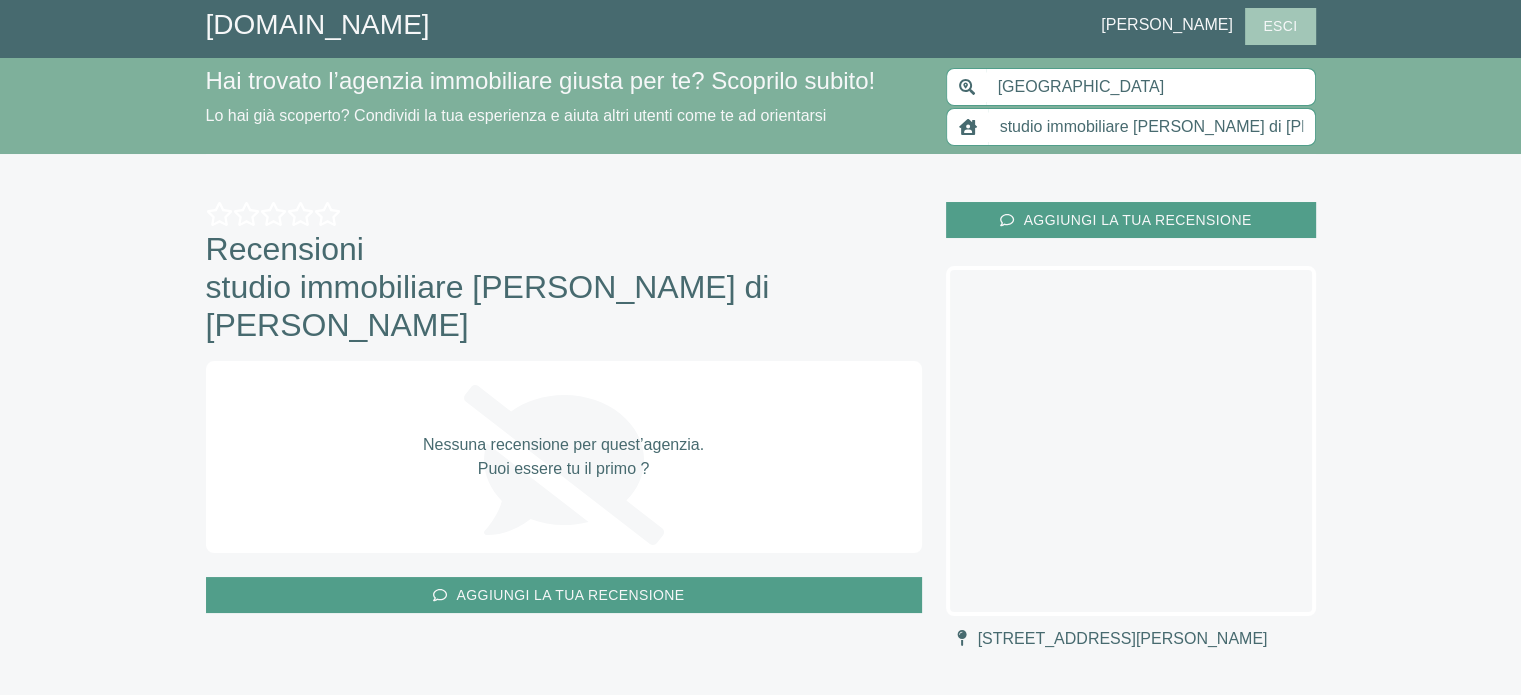 click on "Esci" 